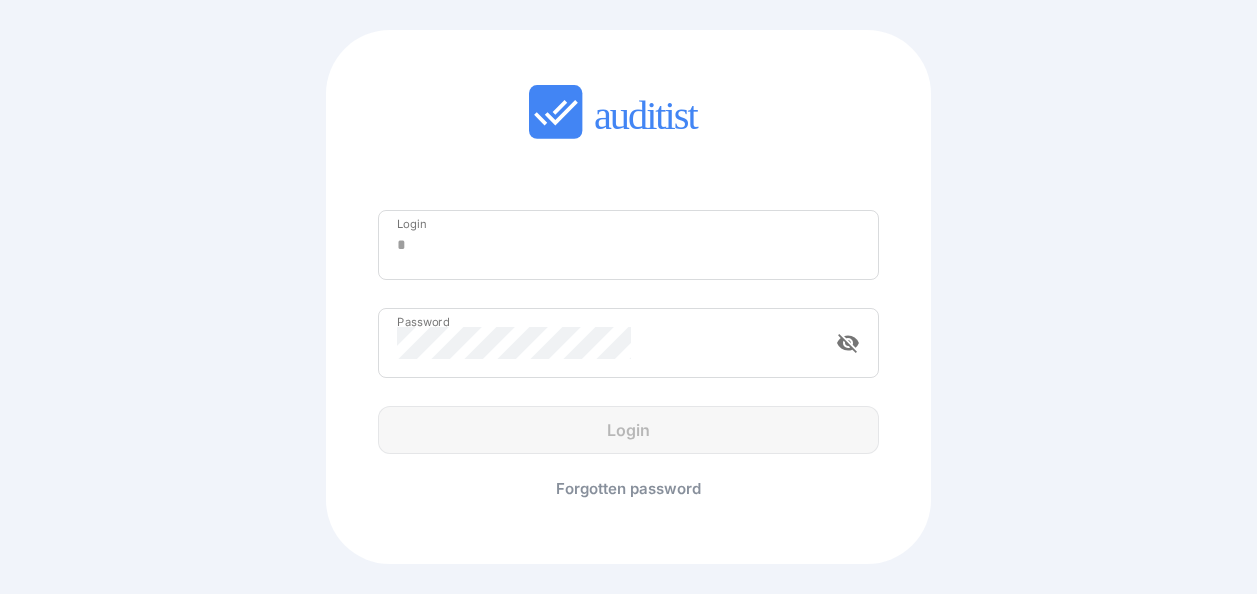 scroll, scrollTop: 0, scrollLeft: 0, axis: both 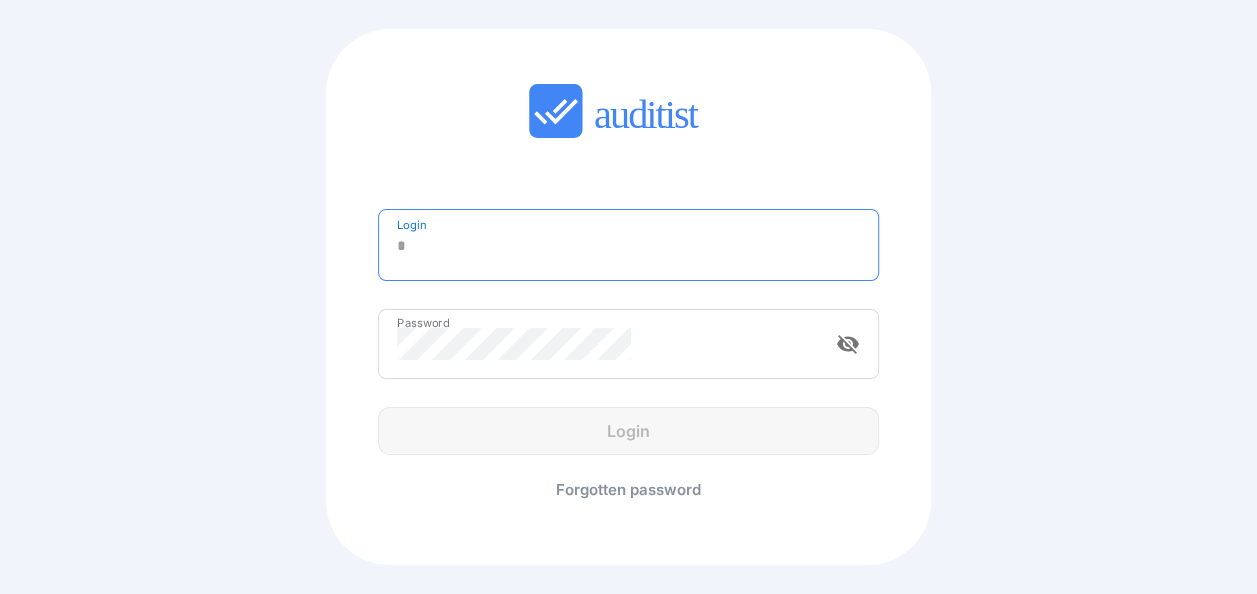 click at bounding box center (628, 246) 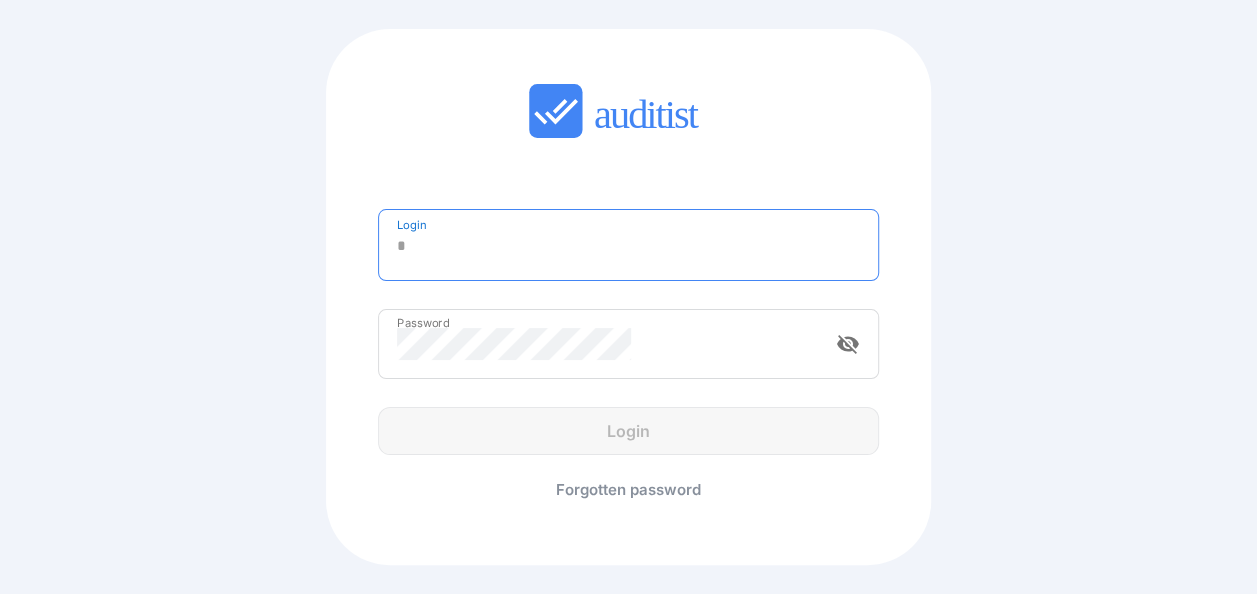 type on "*********" 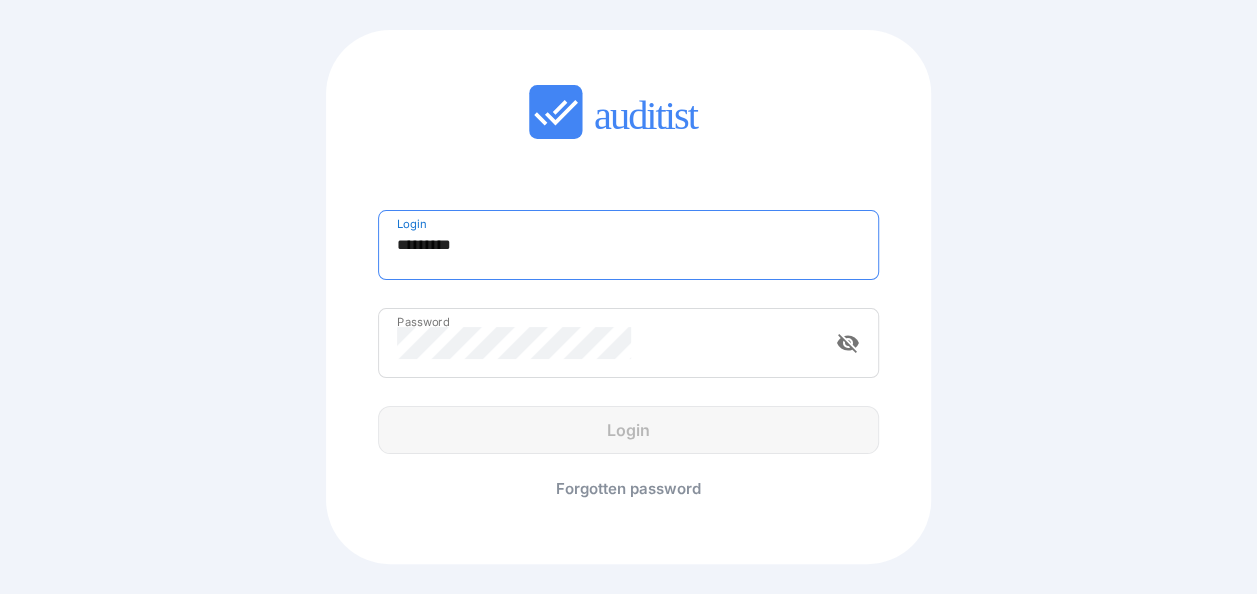 click on "Password visibility_off" at bounding box center (628, 343) 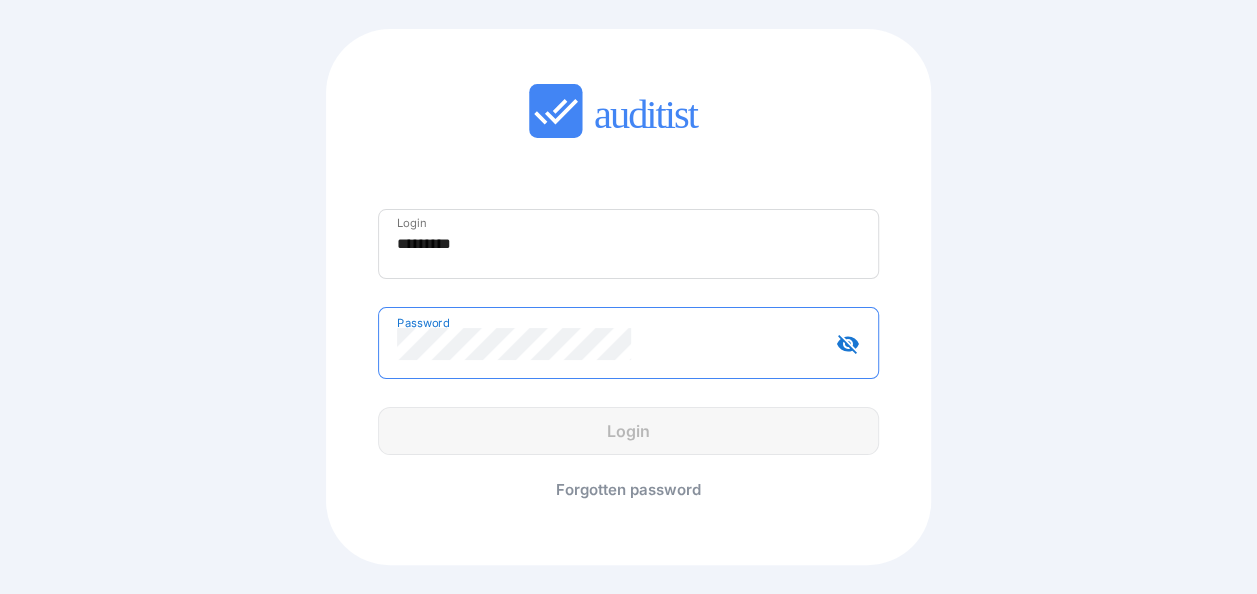 click on "visibility_off" at bounding box center (848, 344) 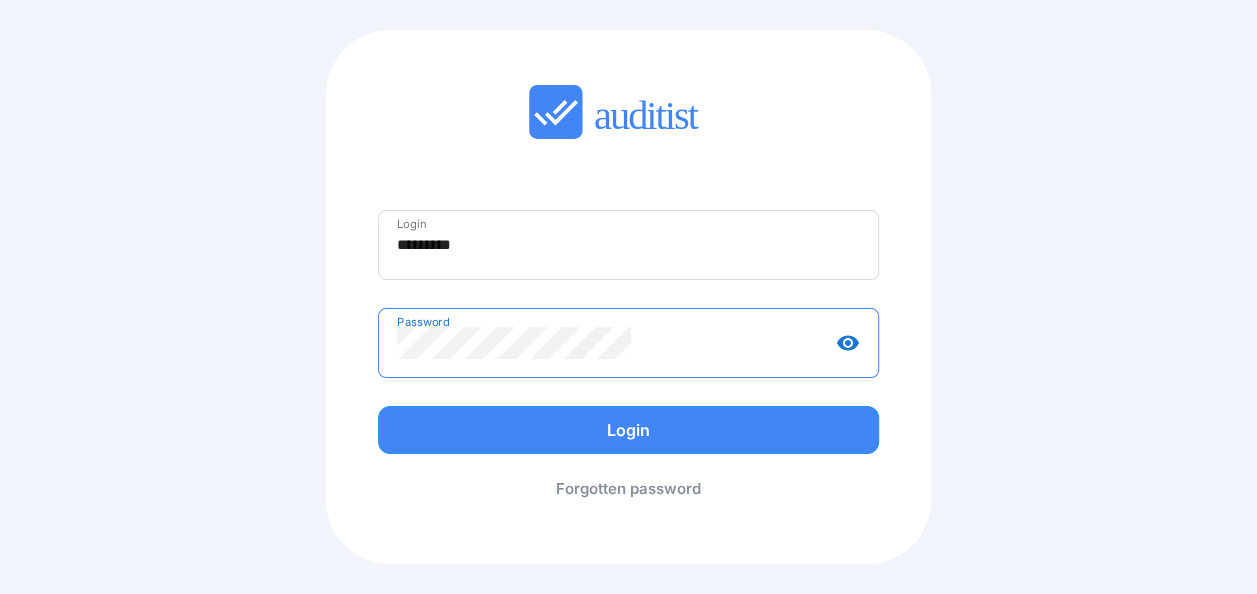click on "Login" at bounding box center [628, 430] 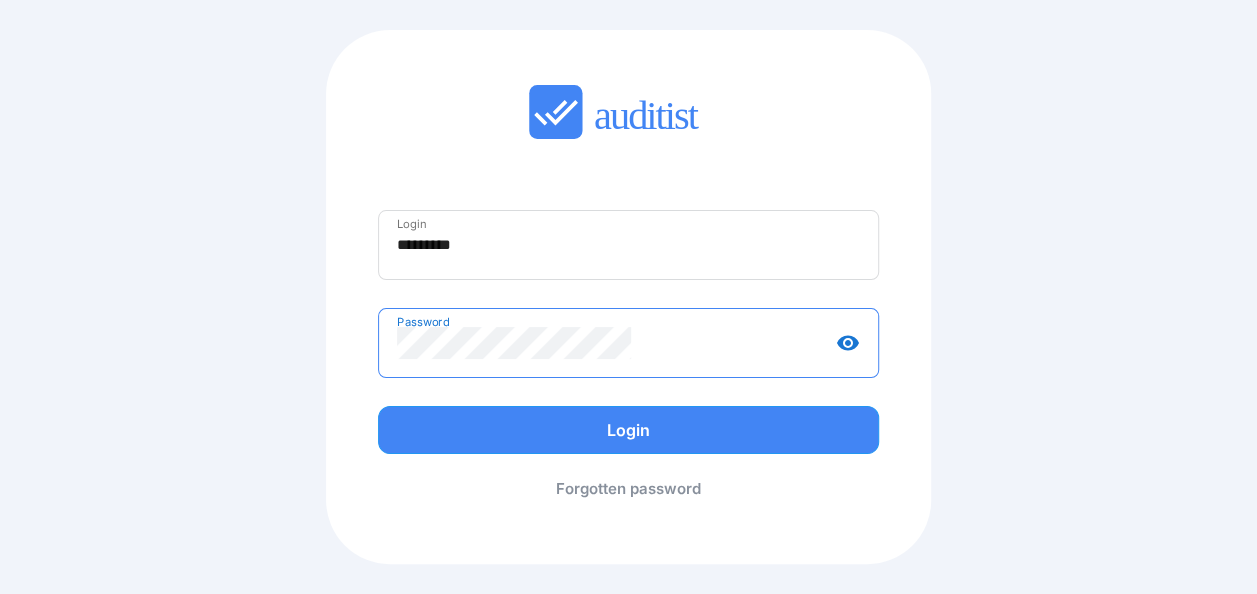 click on "Login" at bounding box center (628, 430) 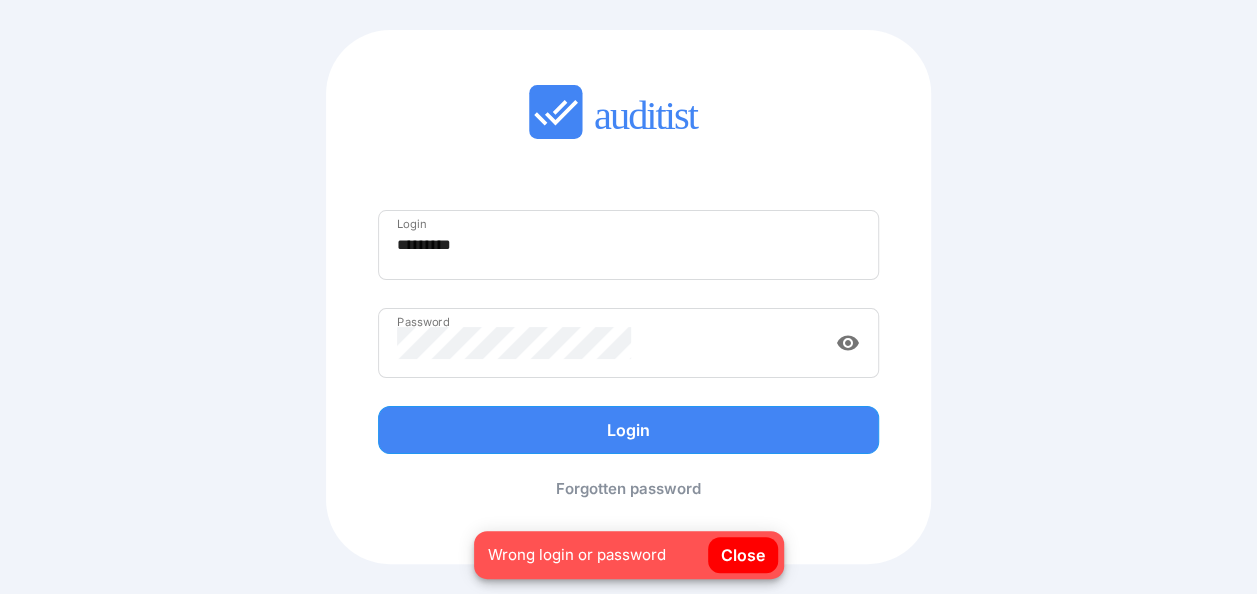 click on "Forgotten password" at bounding box center [628, 504] 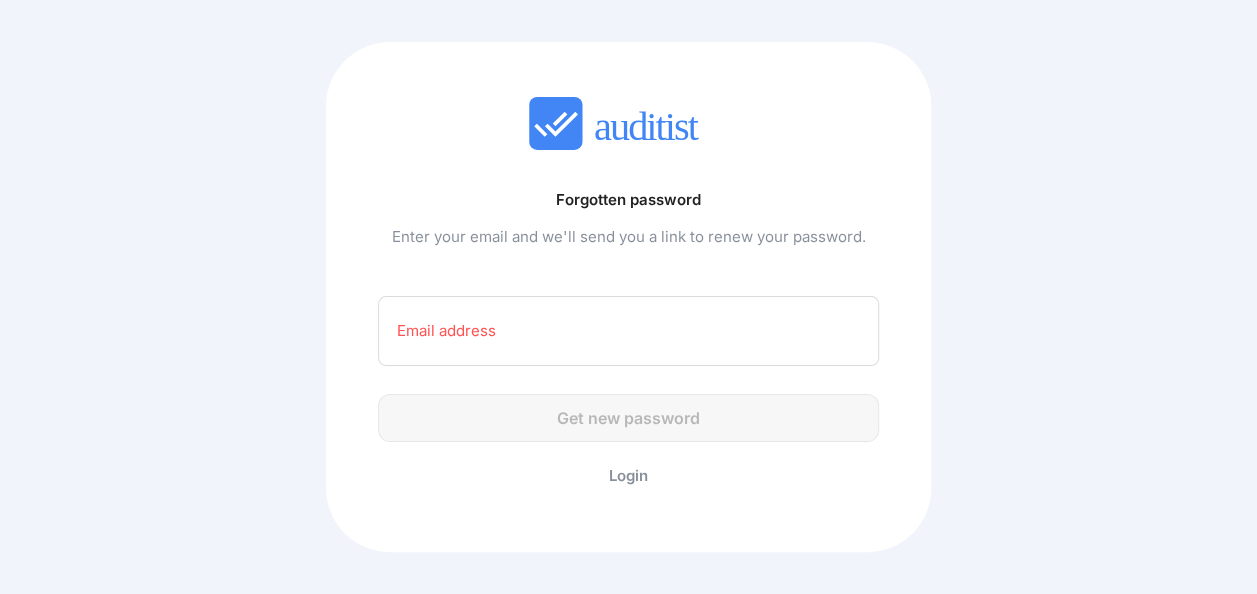click on "Email address" at bounding box center [628, 331] 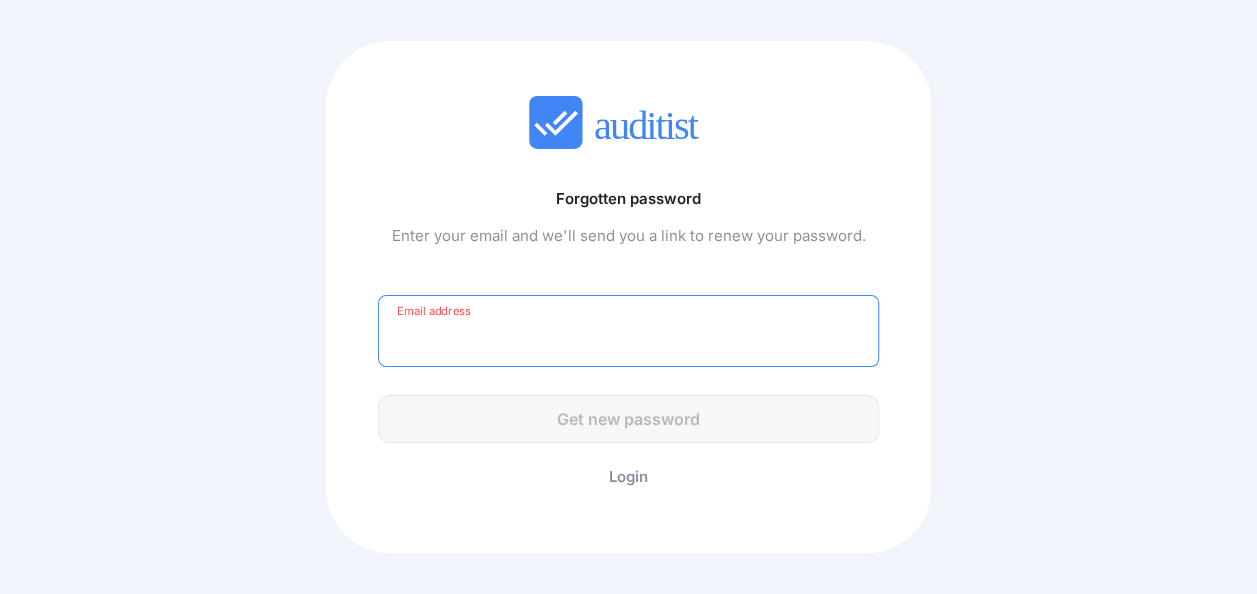 click on "Email address" at bounding box center [628, 331] 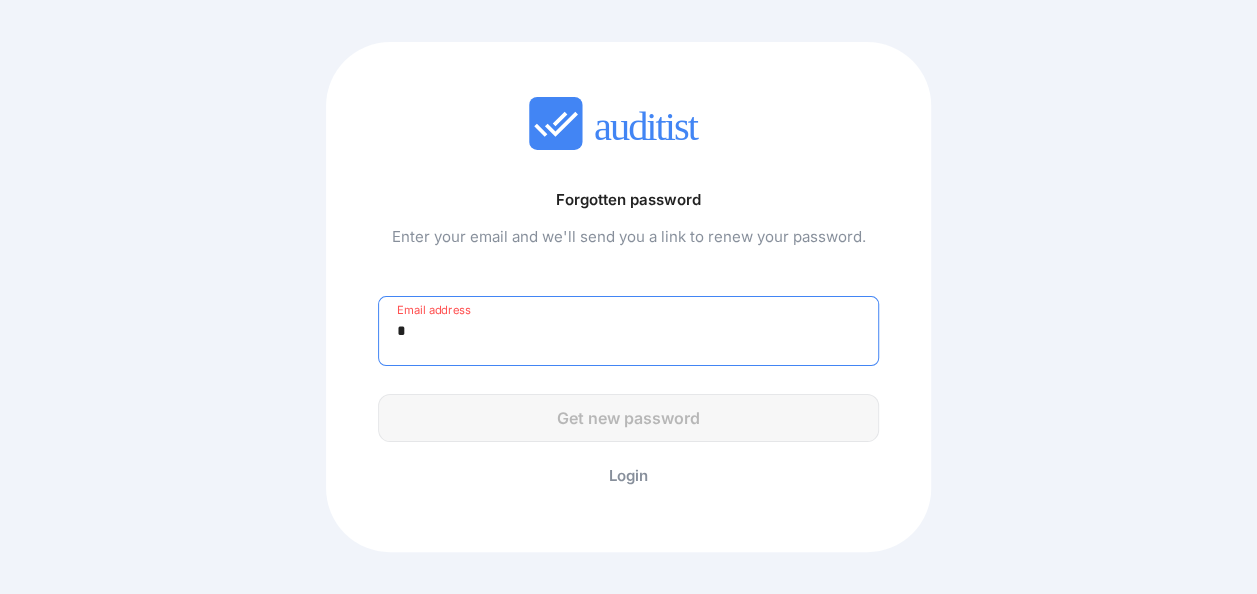 type on "**********" 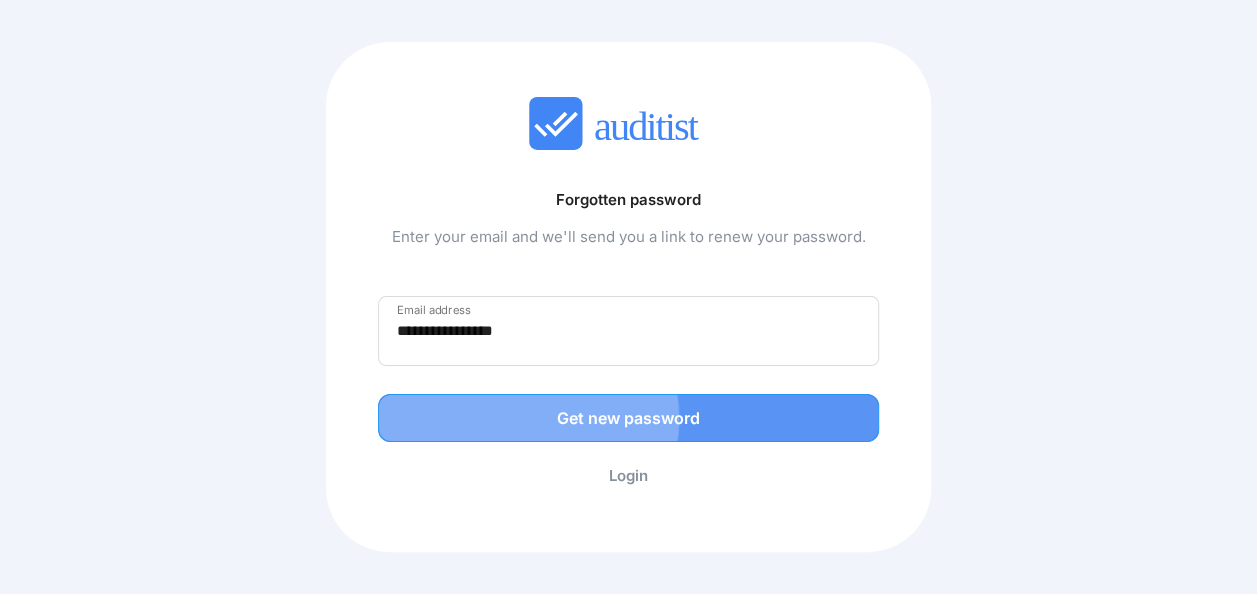 click on "Get new password" at bounding box center (628, 418) 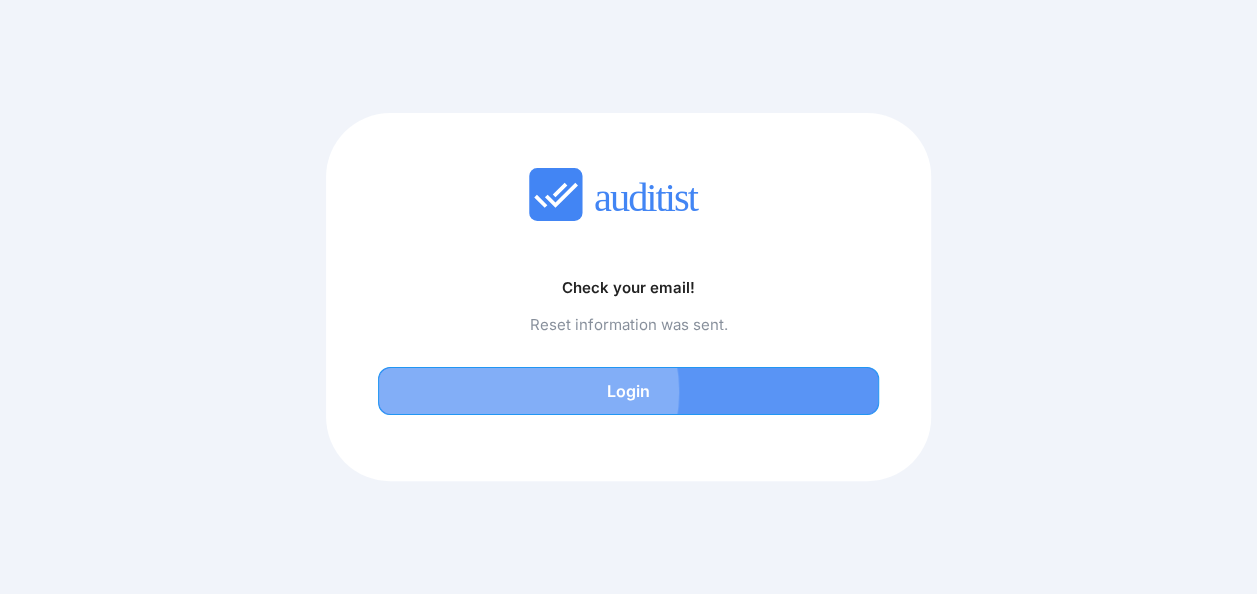 click on "Login" at bounding box center (628, 391) 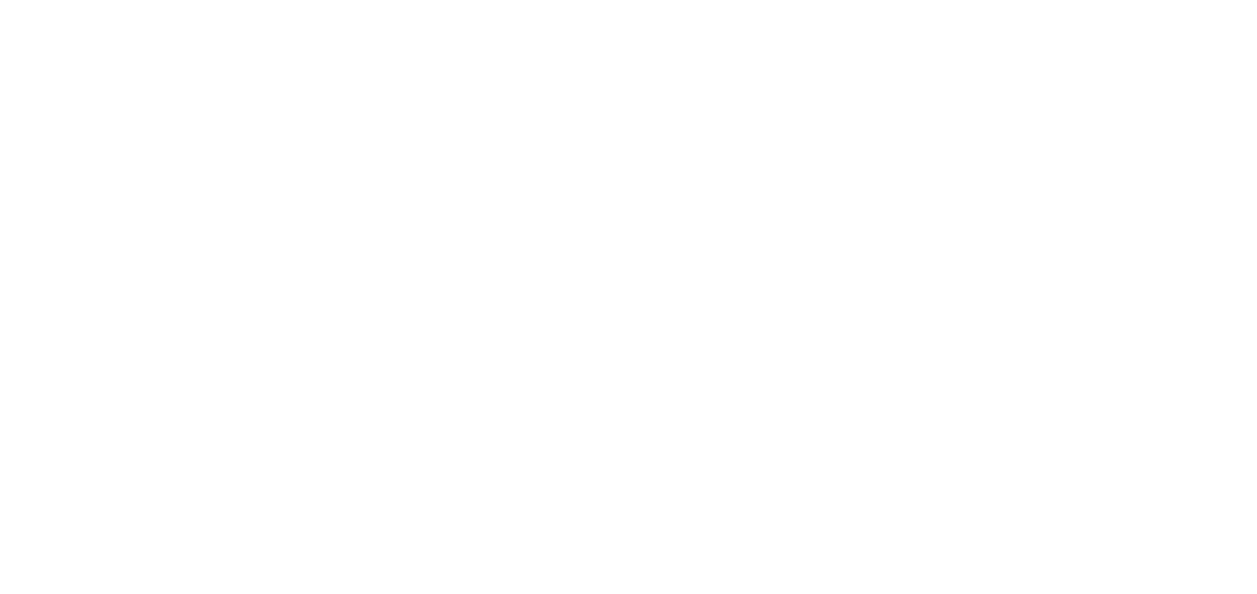 scroll, scrollTop: 0, scrollLeft: 0, axis: both 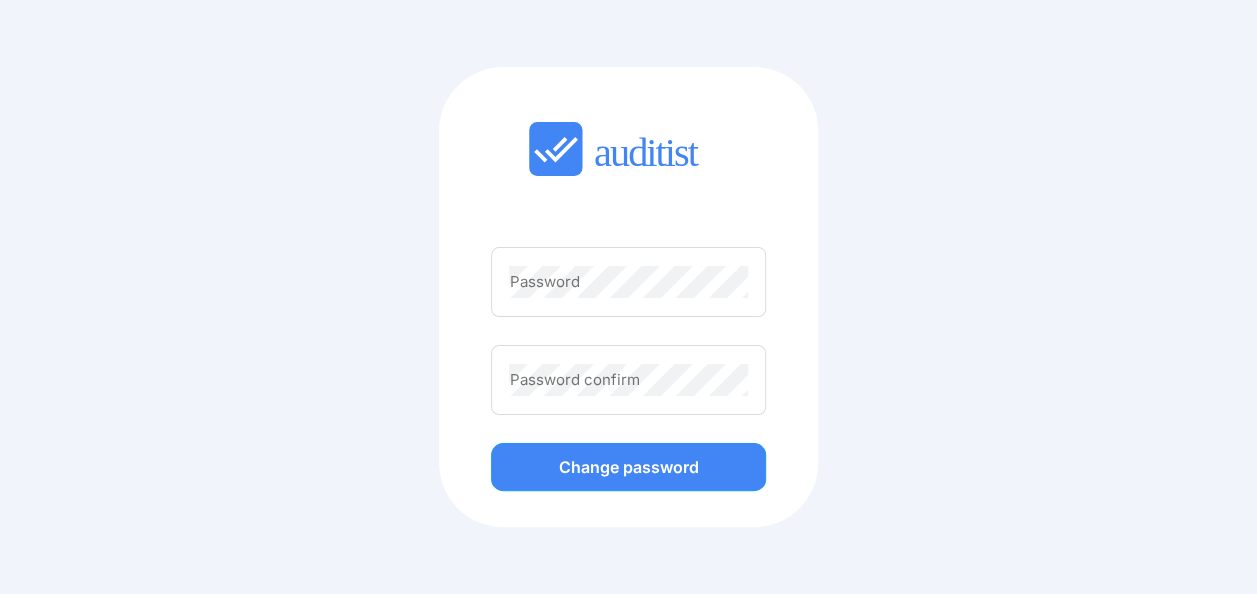 click on "Password" at bounding box center [628, 282] 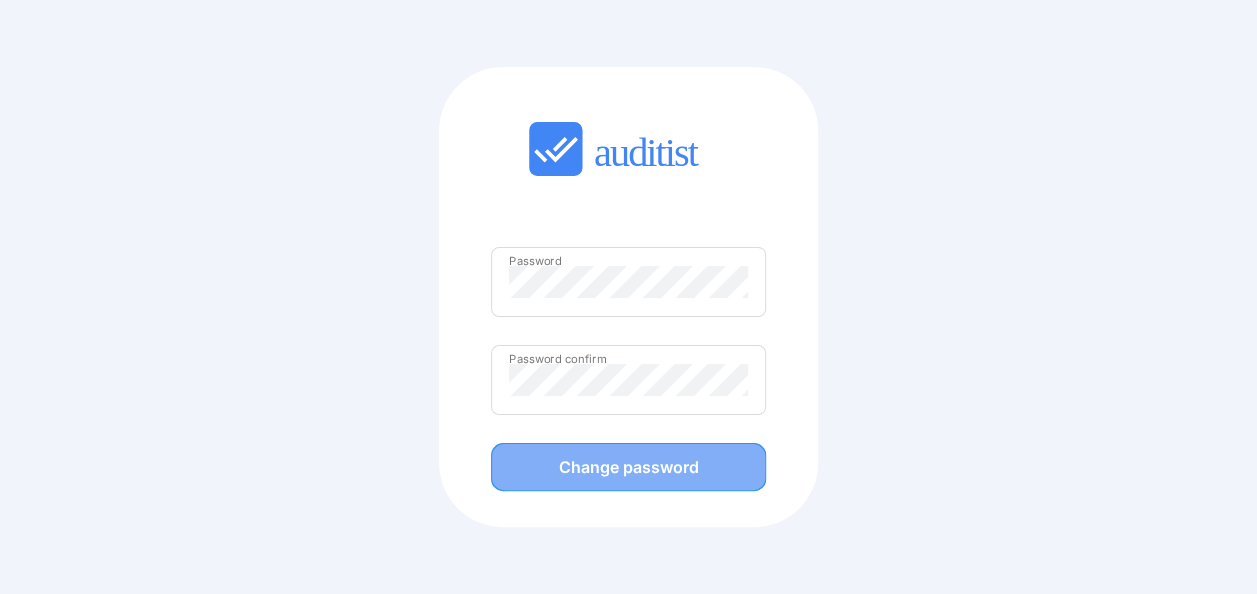 click on "Change password" at bounding box center (628, 467) 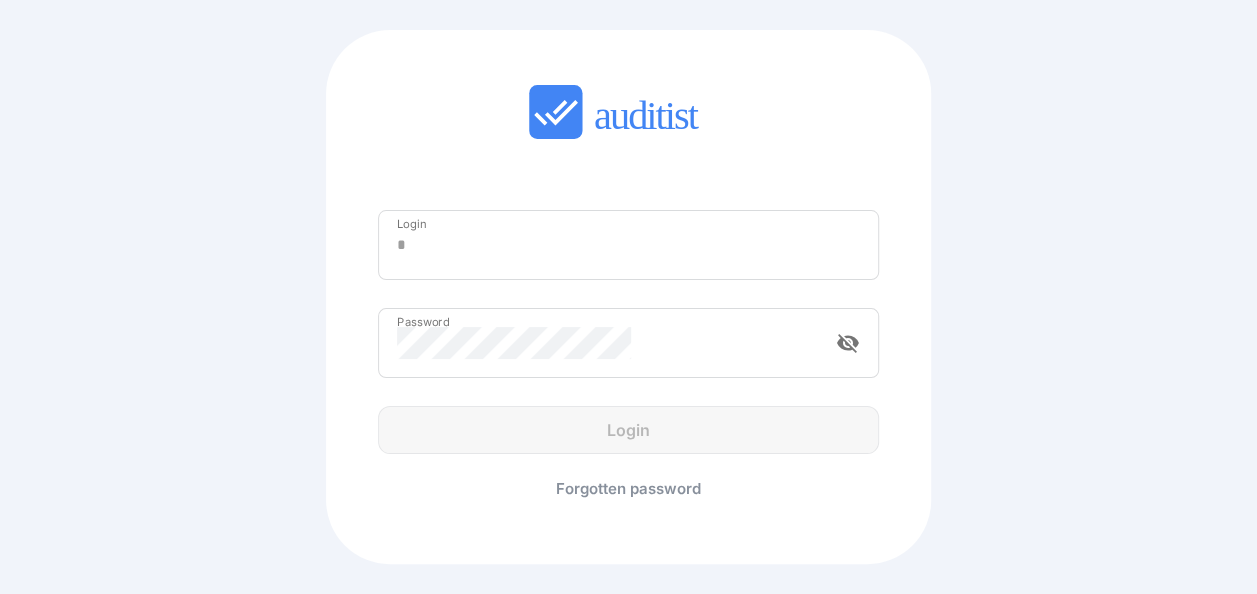click on "Login" at bounding box center (628, 245) 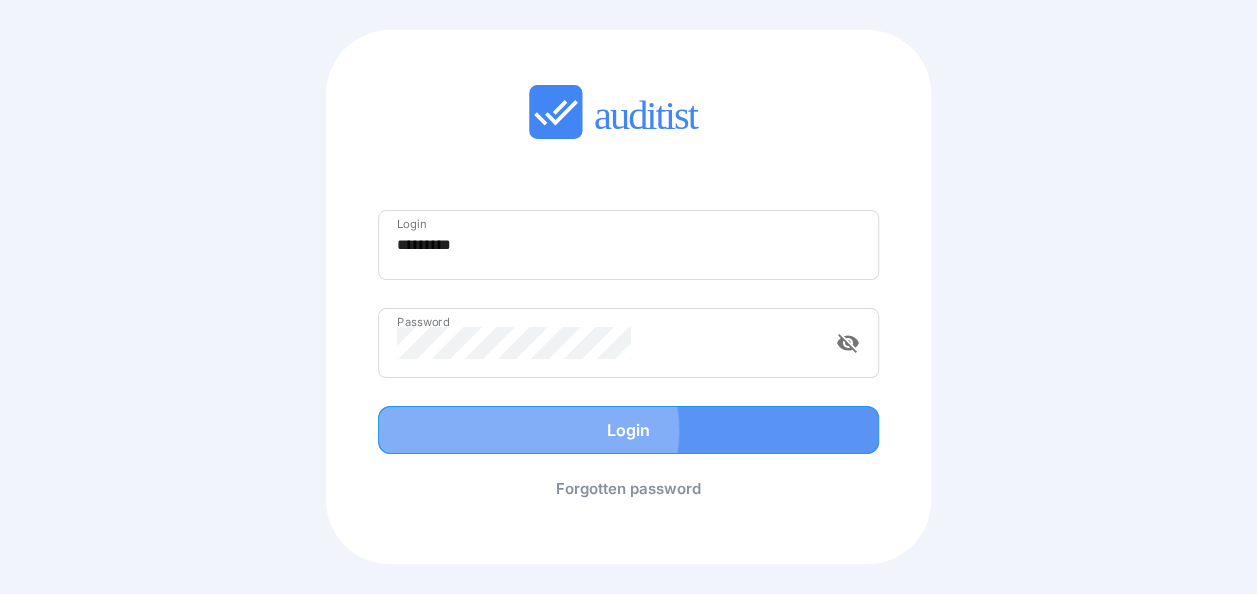 click on "Login" at bounding box center (628, 430) 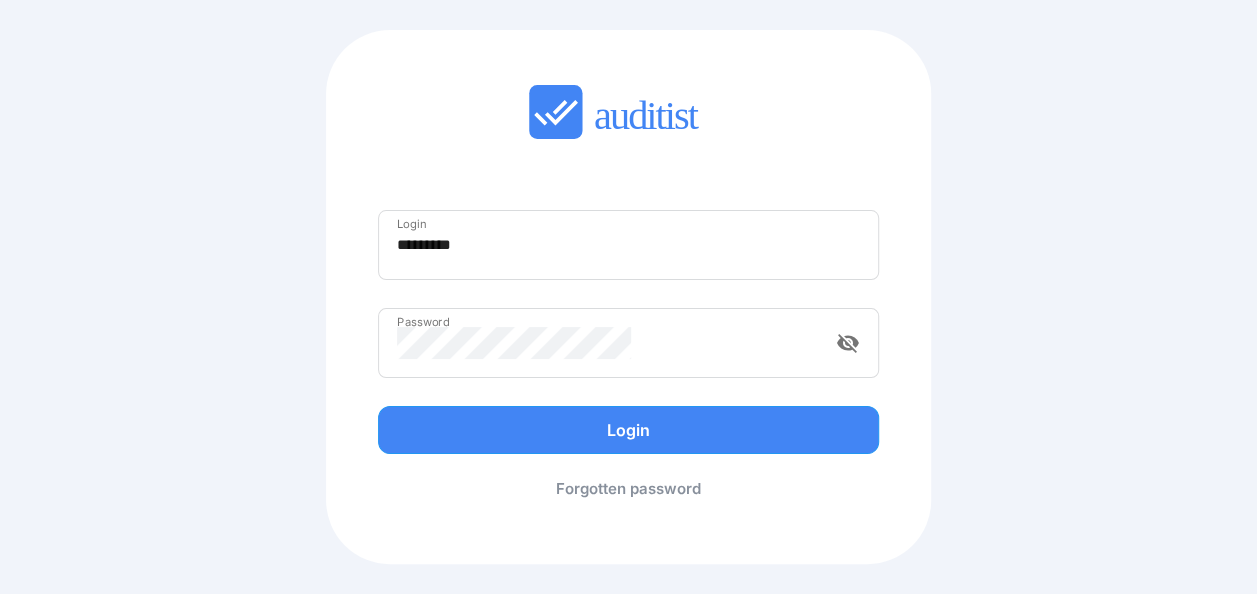 click on "visibility_off" at bounding box center (848, 343) 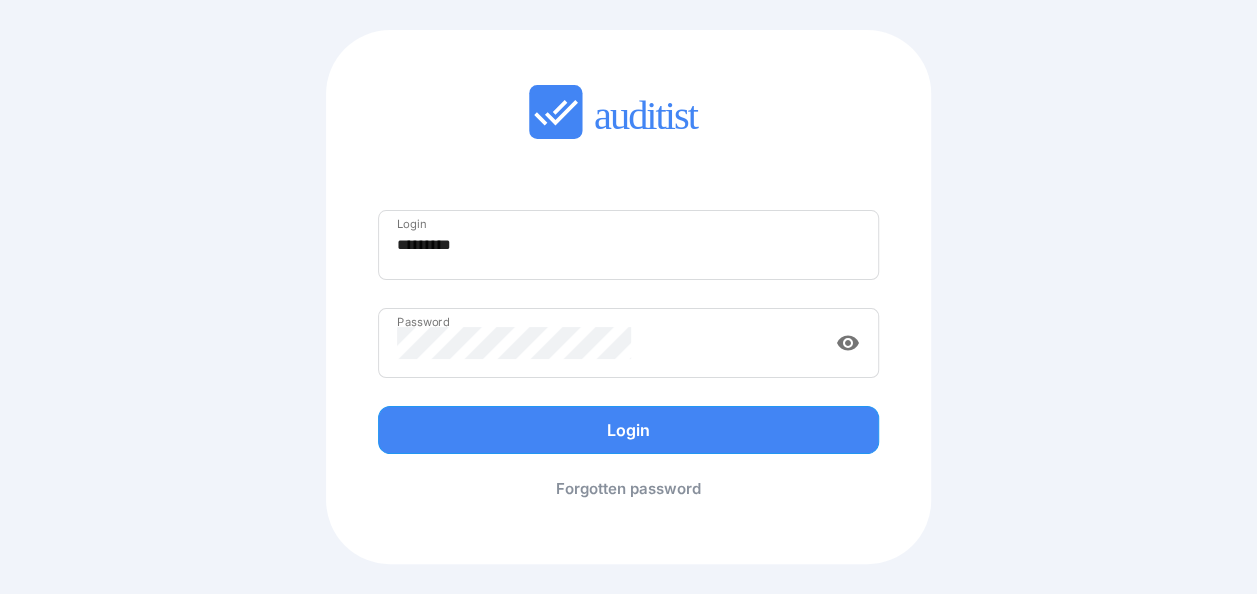 click on "visibility" at bounding box center (848, 343) 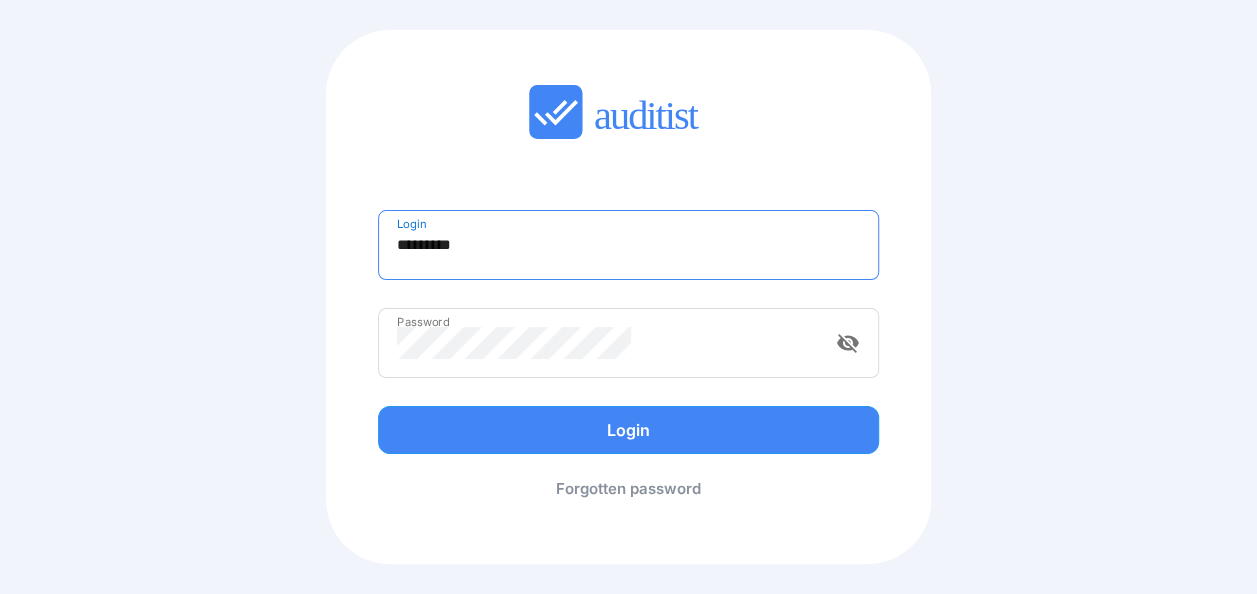 click on "*********" at bounding box center (628, 245) 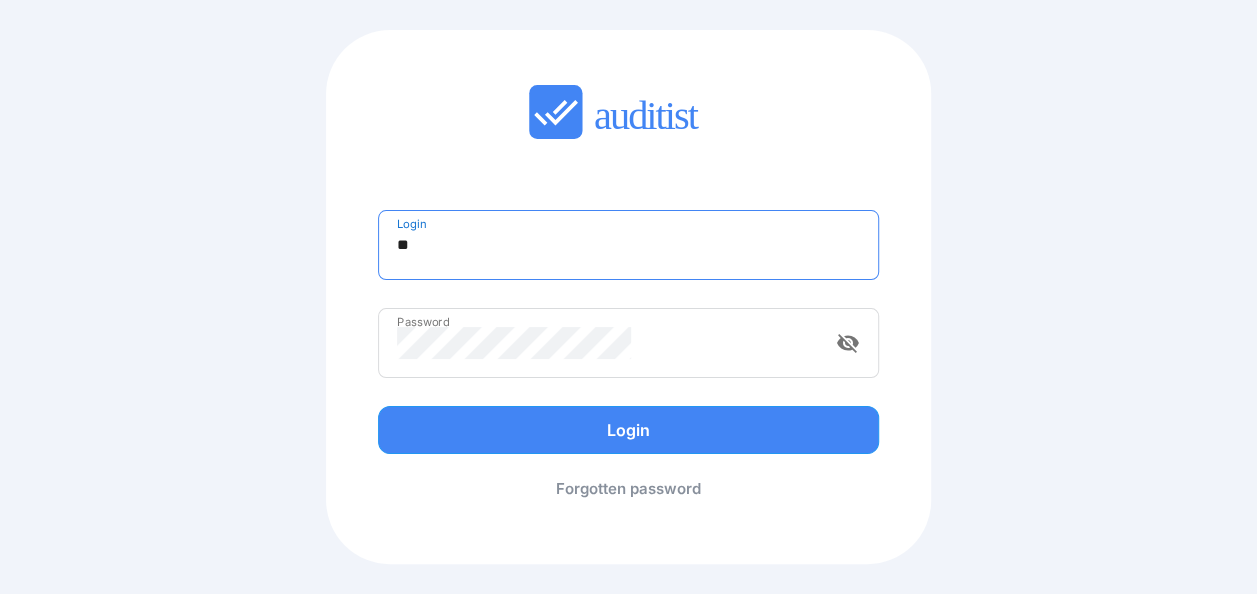 type on "*" 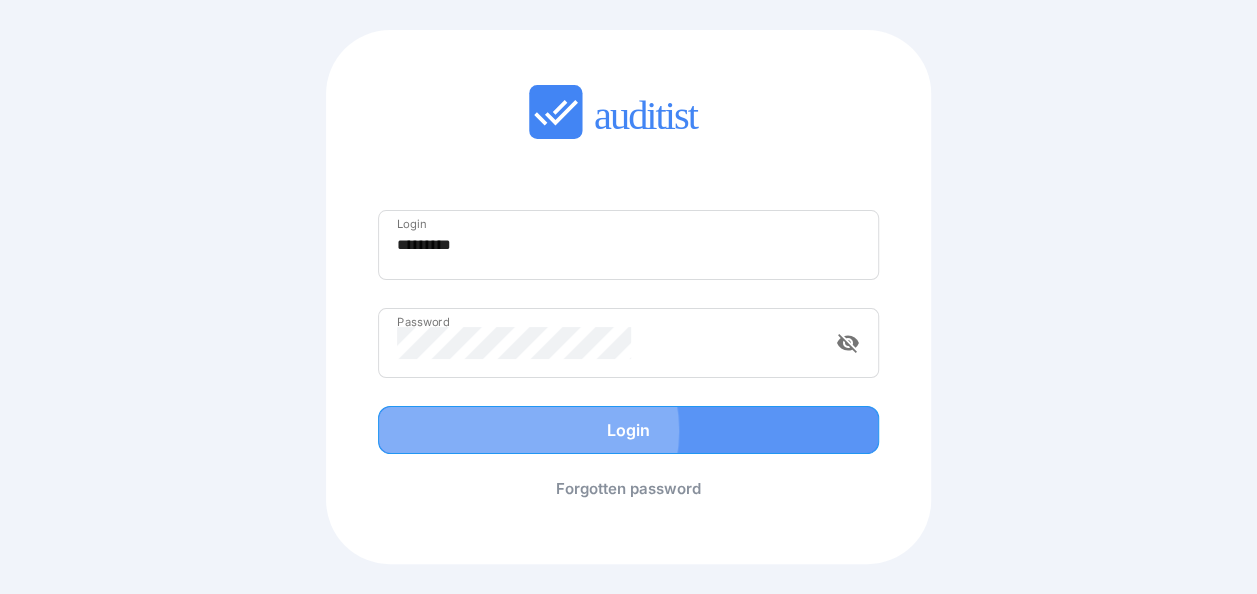 click on "Login" at bounding box center [628, 430] 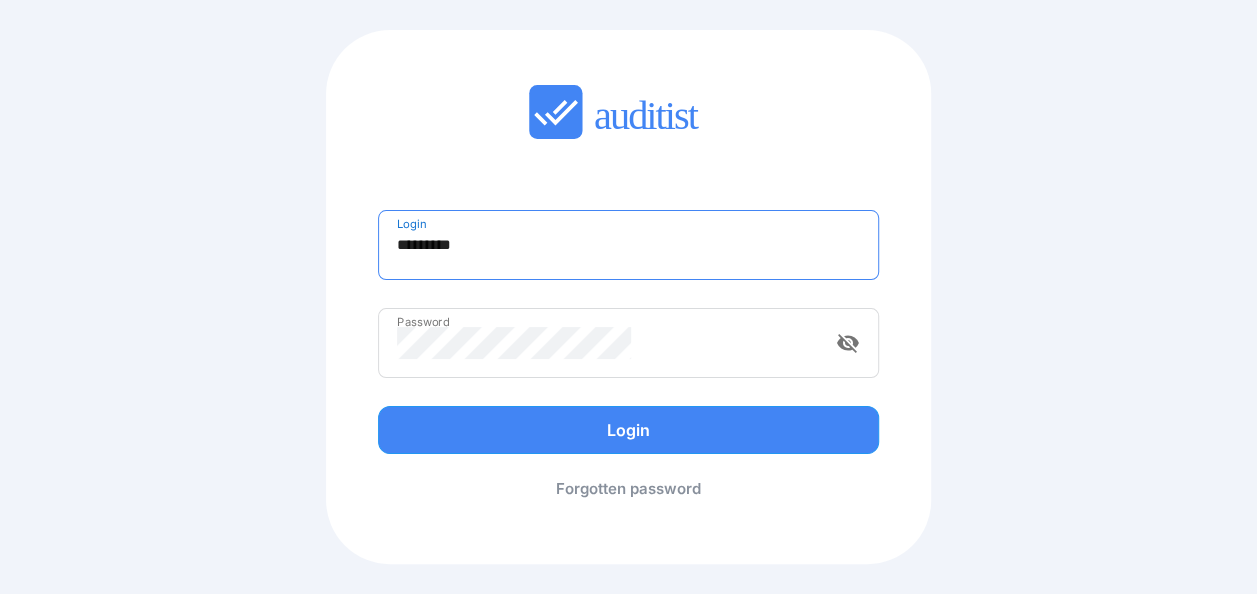 click on "*********" at bounding box center (628, 245) 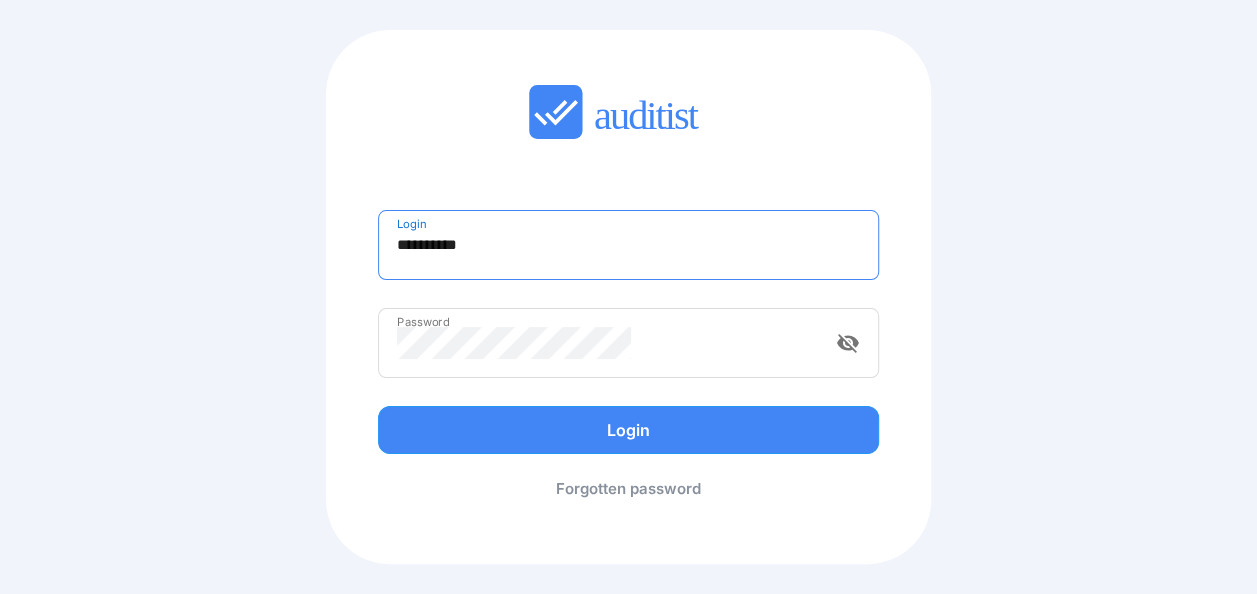 click on "**********" at bounding box center [628, 245] 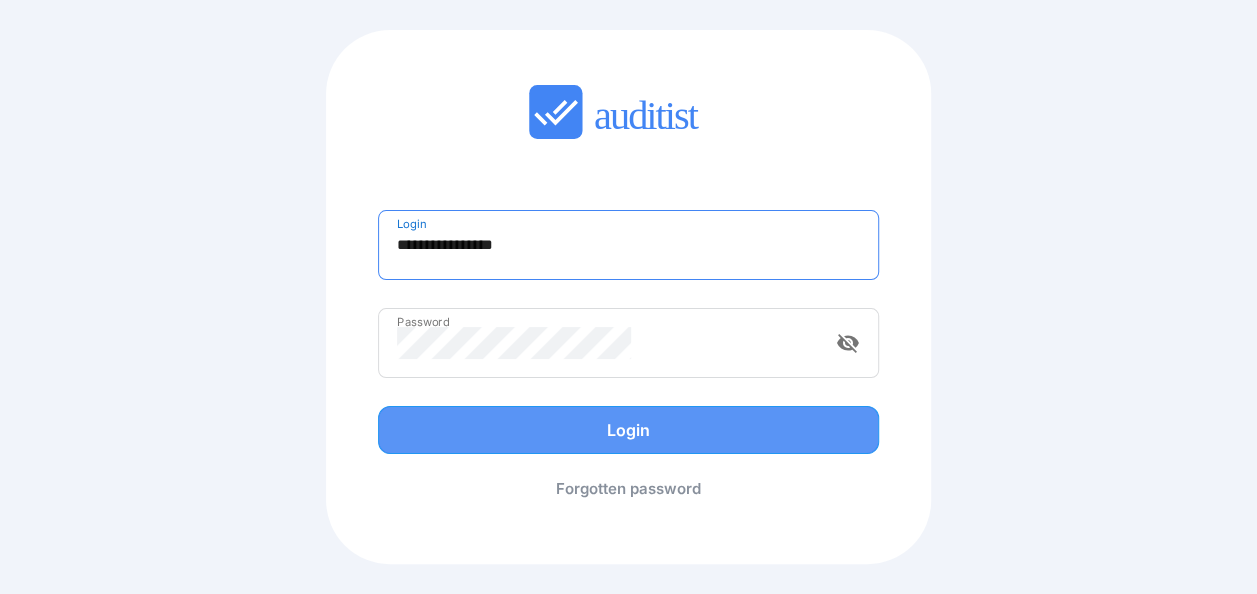 type on "**********" 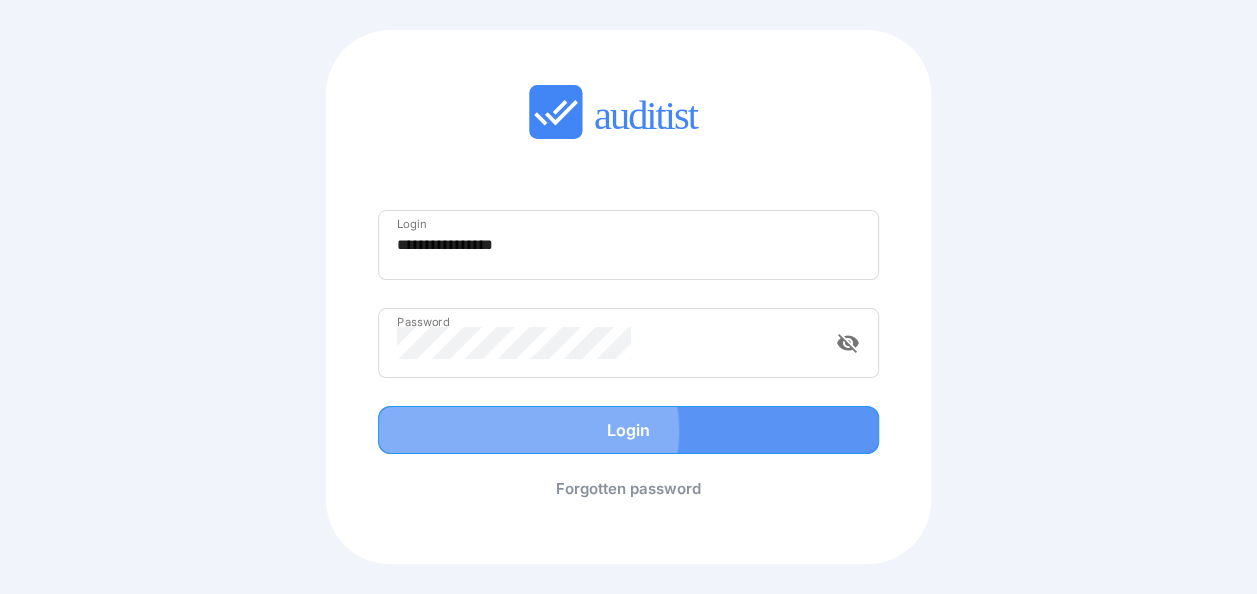 click on "Login" at bounding box center [628, 430] 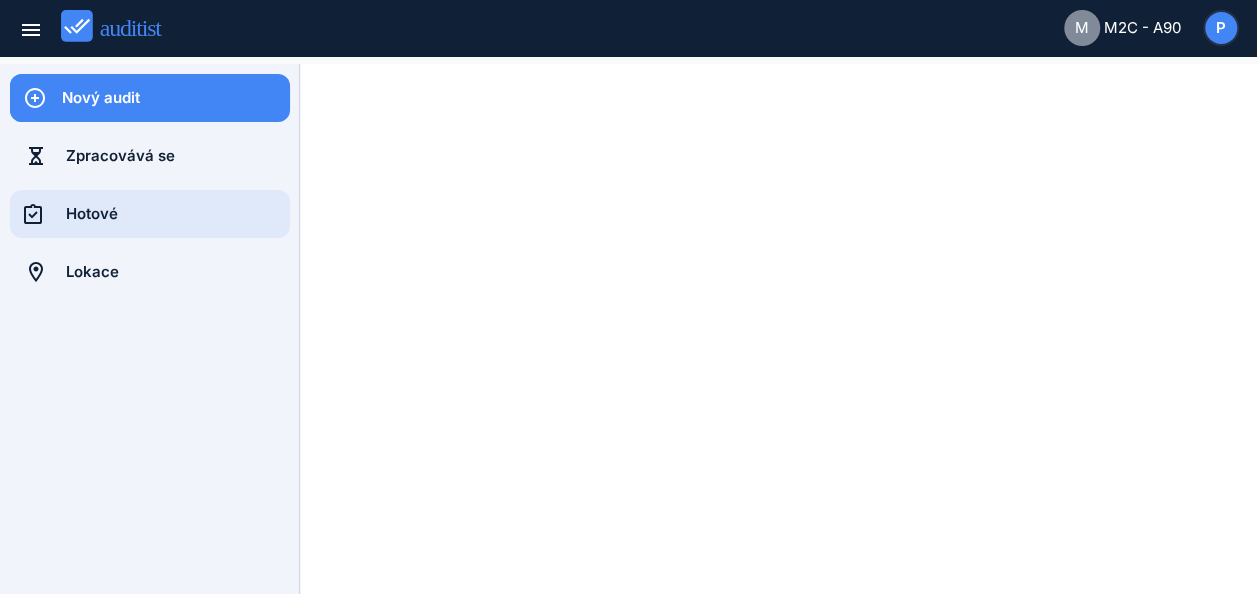 click on "Hotové" at bounding box center (178, 214) 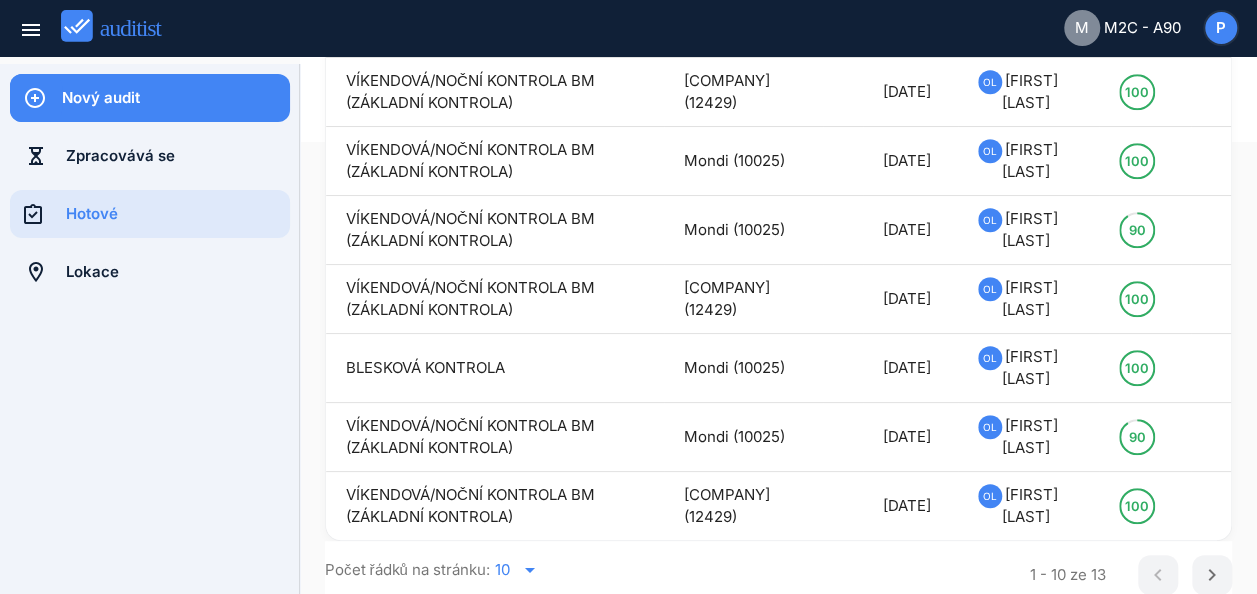 scroll, scrollTop: 0, scrollLeft: 0, axis: both 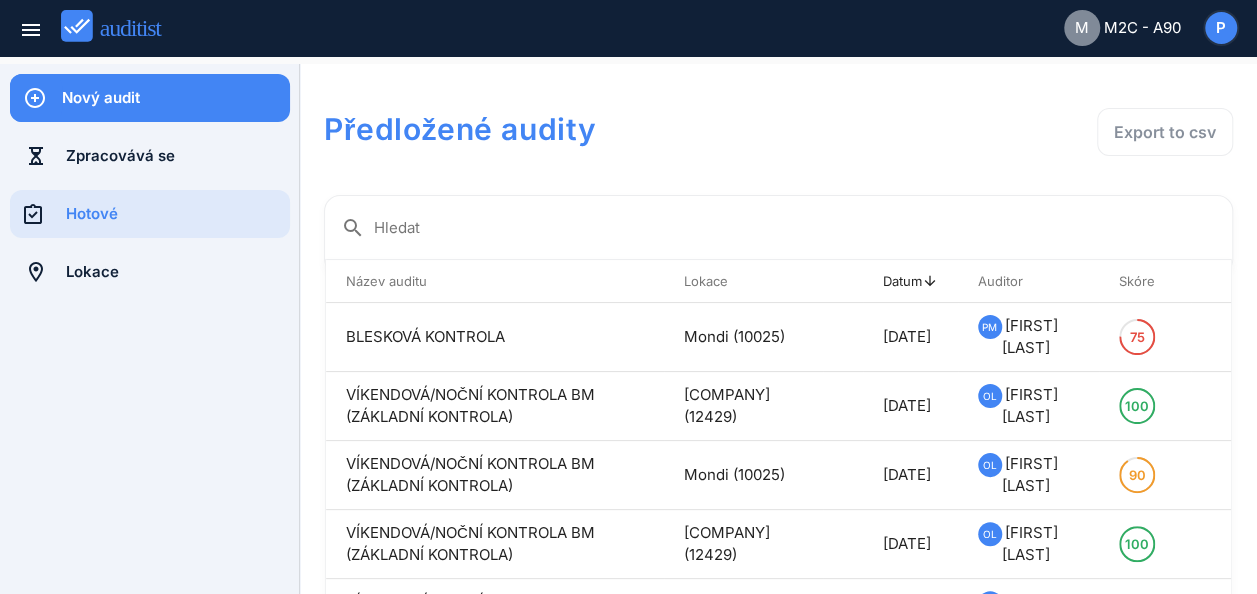 click on "Nový audit" at bounding box center [176, 98] 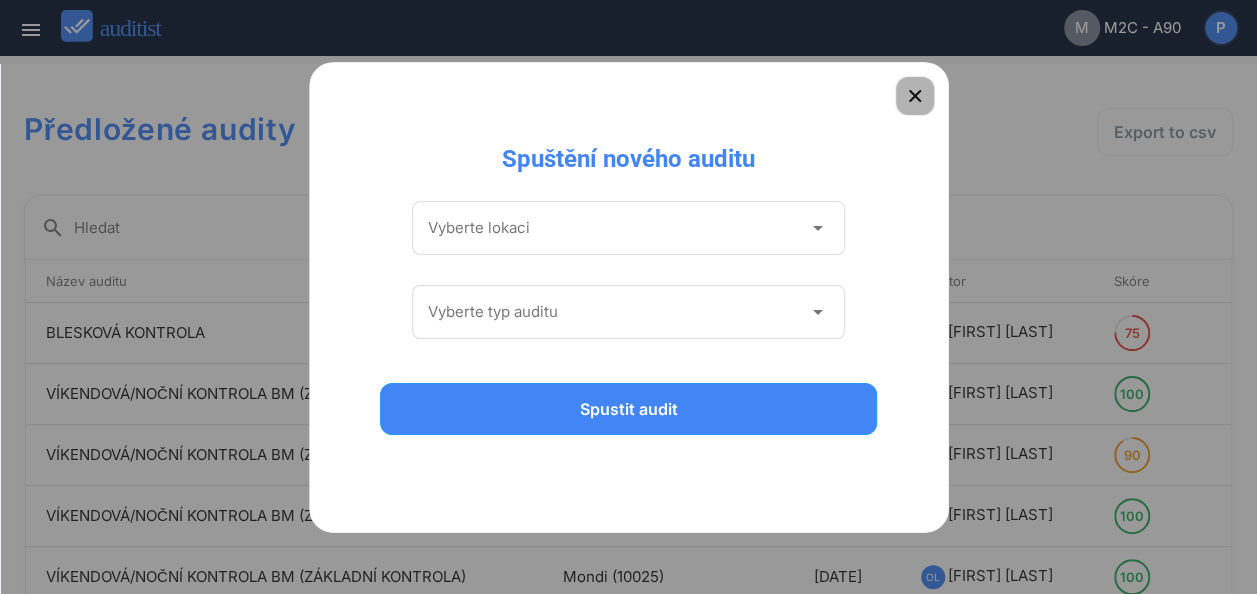 click 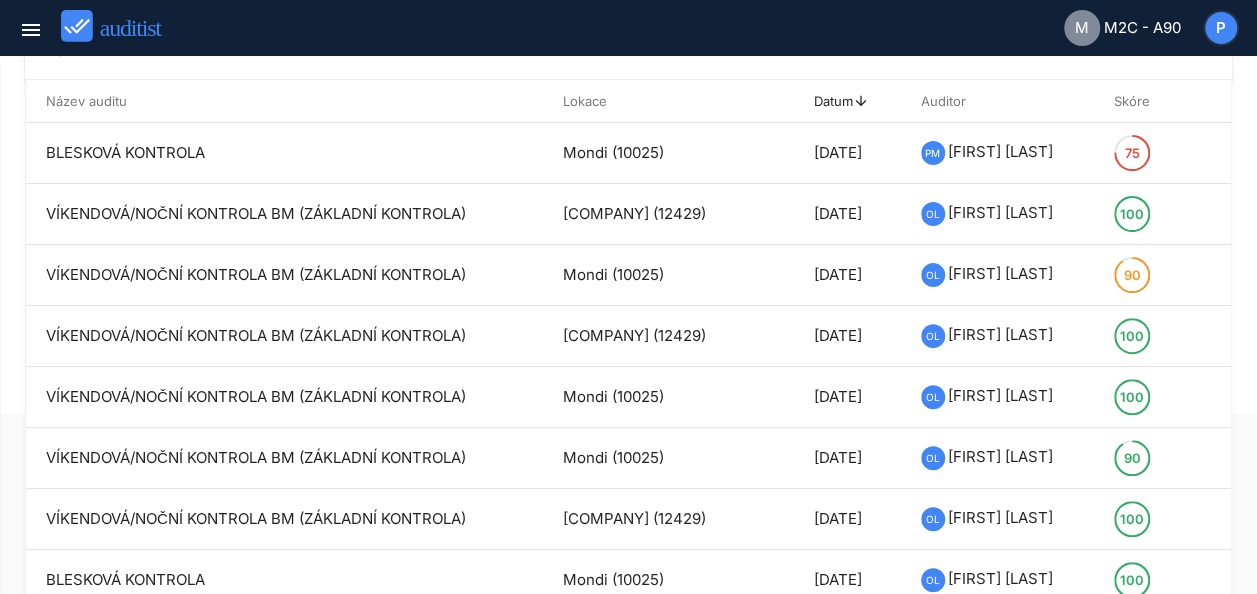 scroll, scrollTop: 372, scrollLeft: 0, axis: vertical 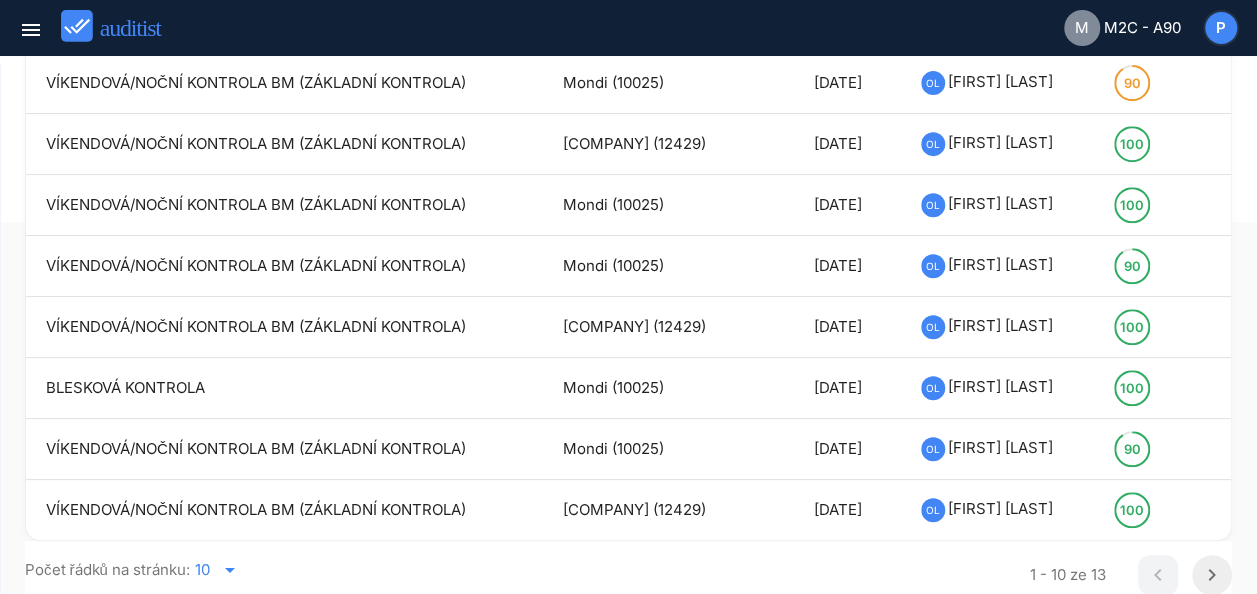 click on "chevron_right" at bounding box center (1212, 575) 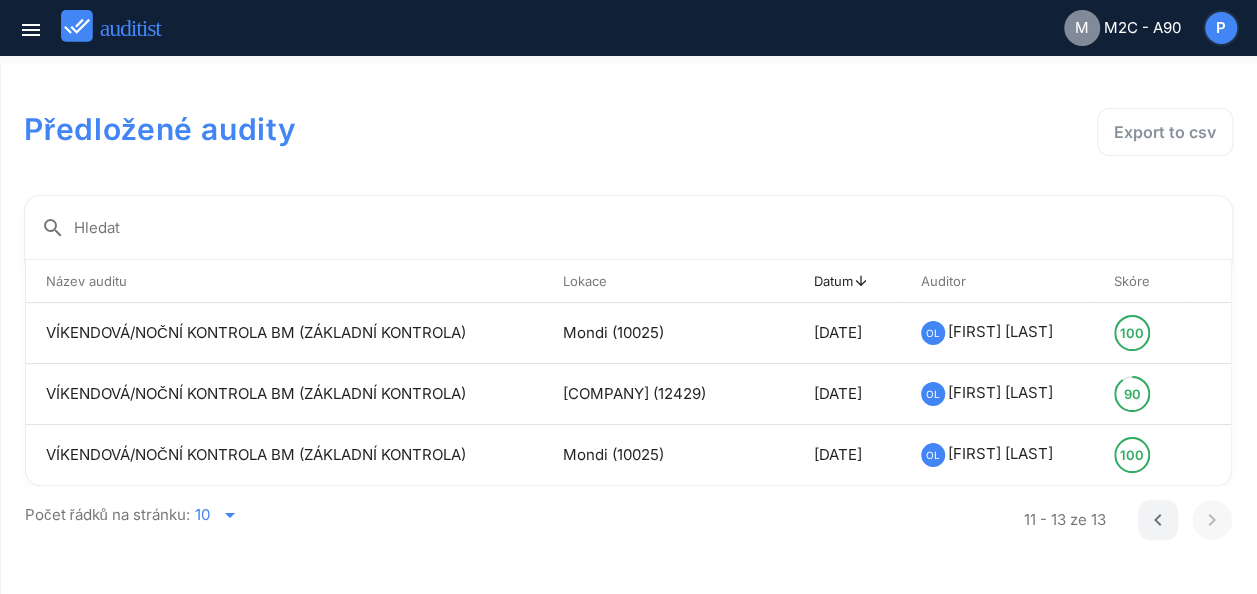 scroll, scrollTop: 0, scrollLeft: 0, axis: both 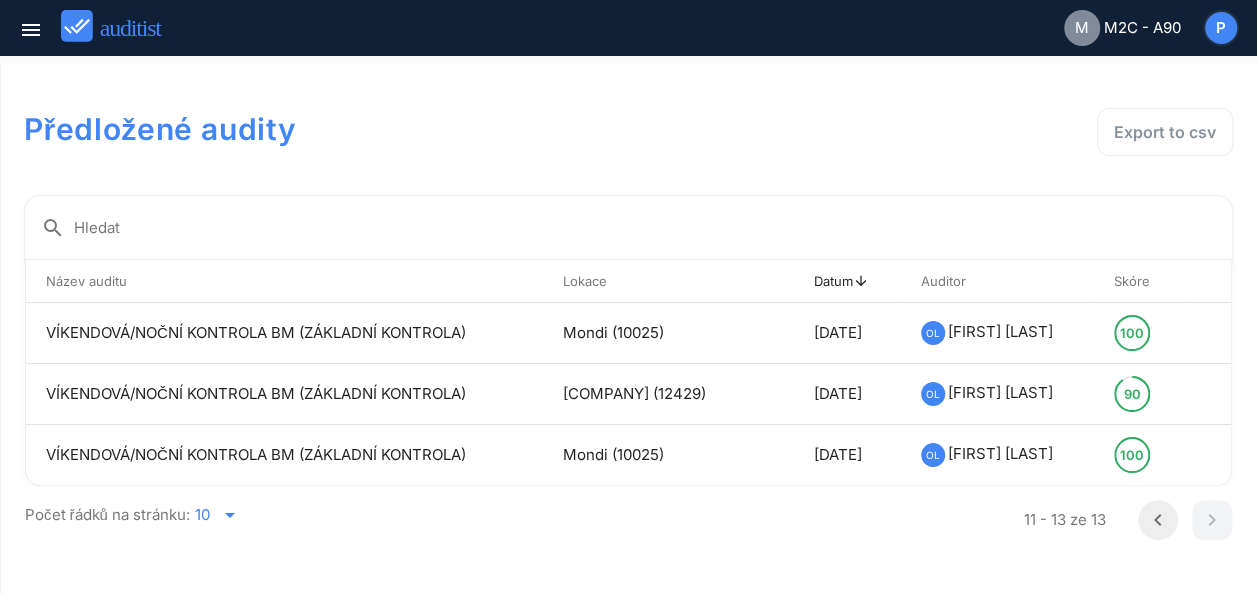 click on "chevron_left" at bounding box center [1158, 520] 